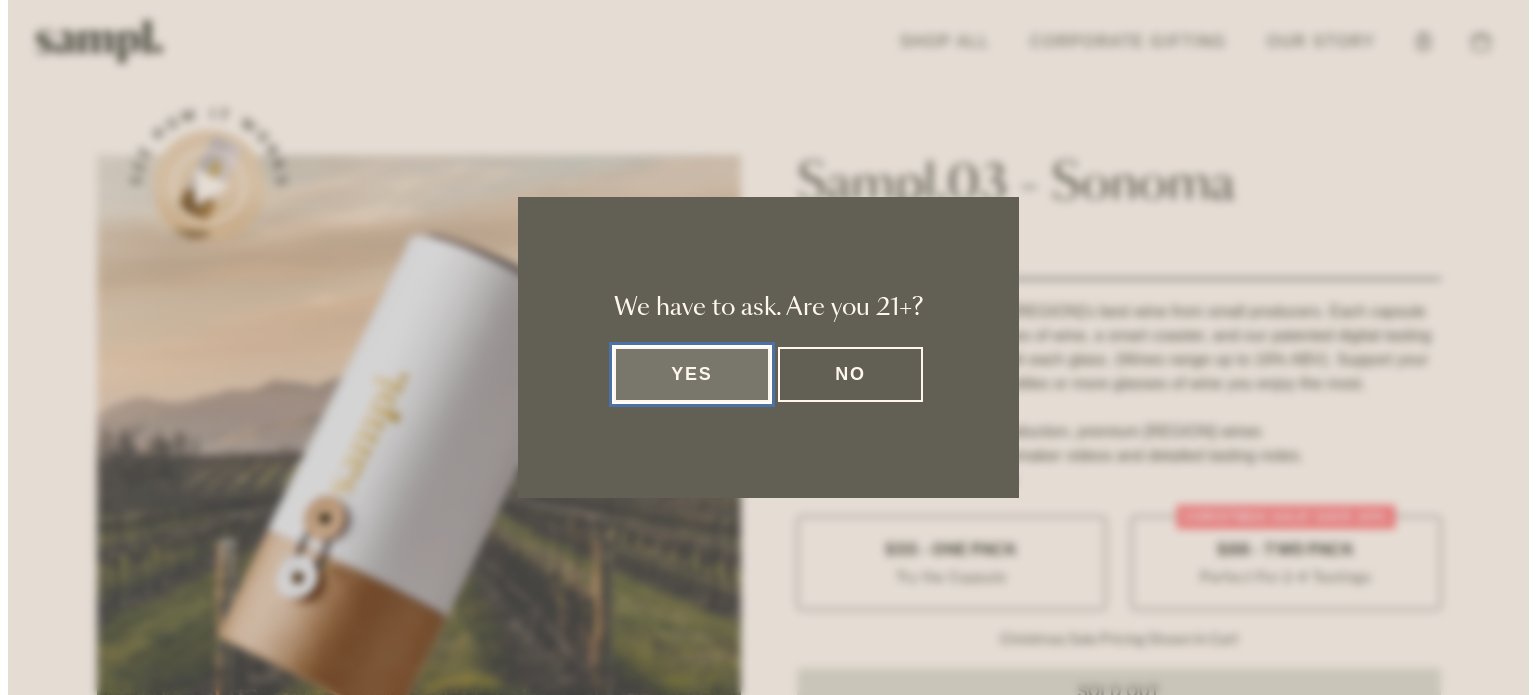 scroll, scrollTop: 0, scrollLeft: 0, axis: both 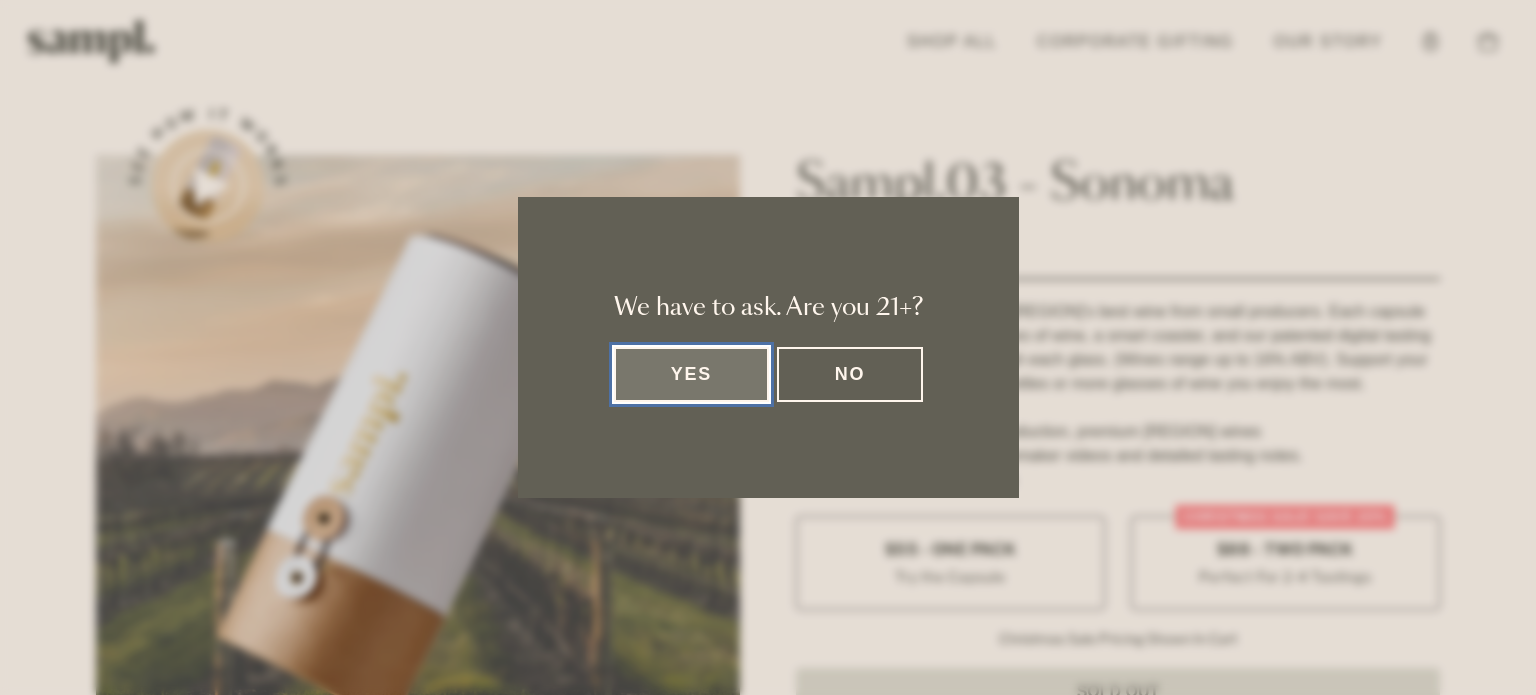click on "Yes" at bounding box center (692, 374) 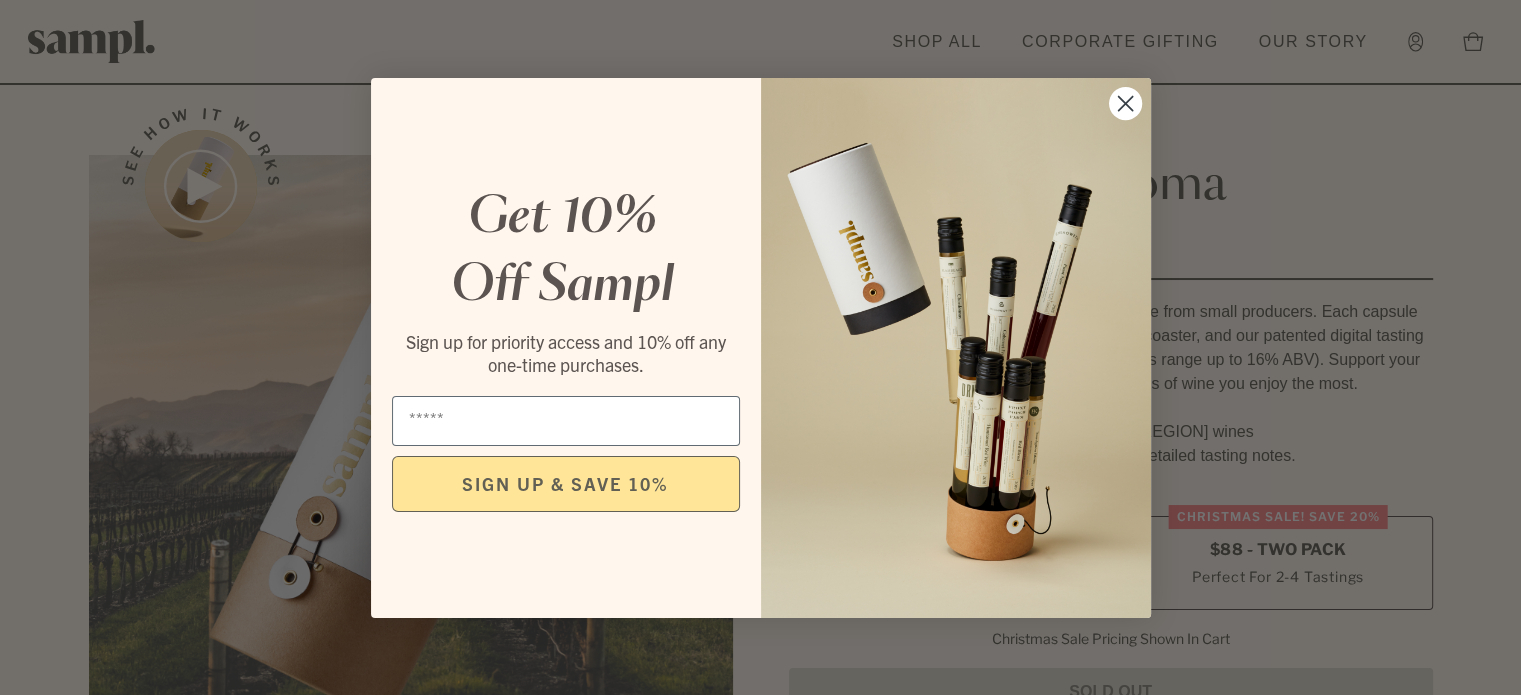 click 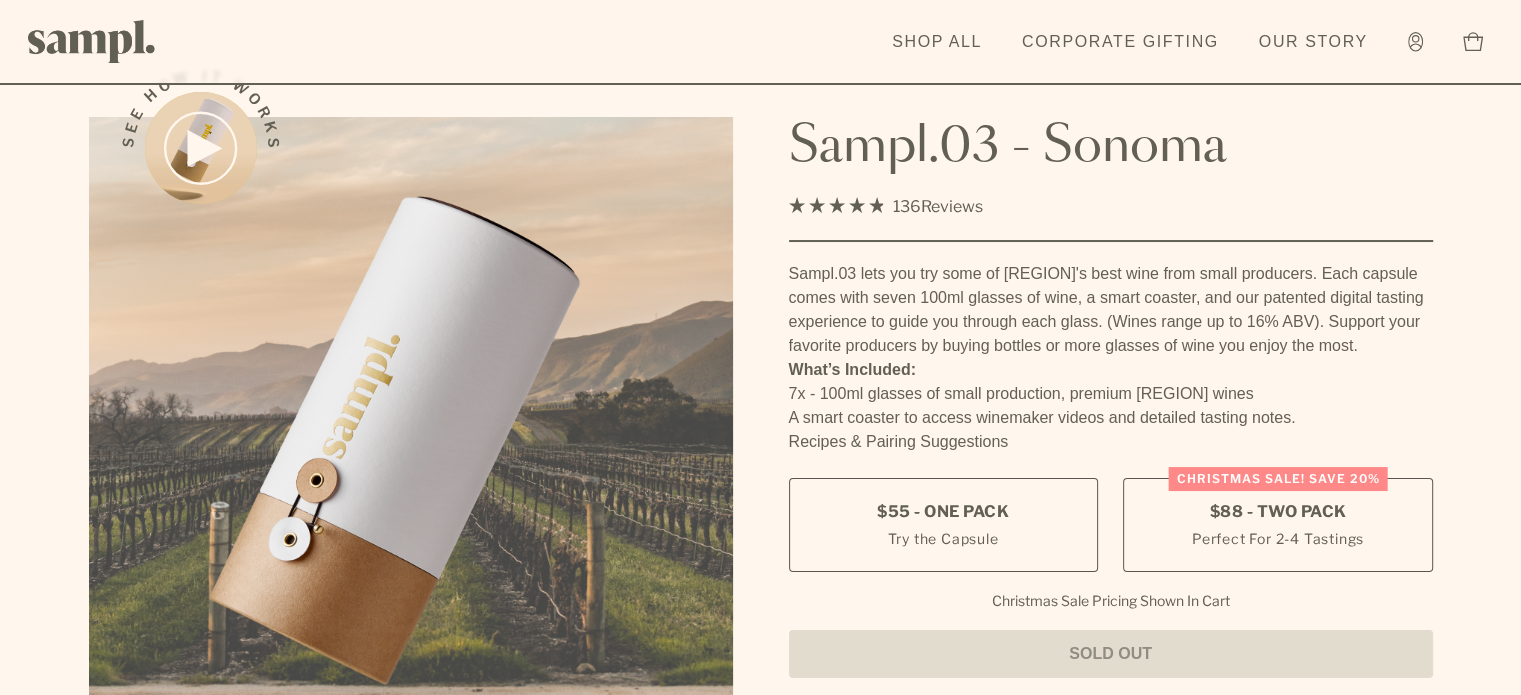 scroll, scrollTop: 0, scrollLeft: 0, axis: both 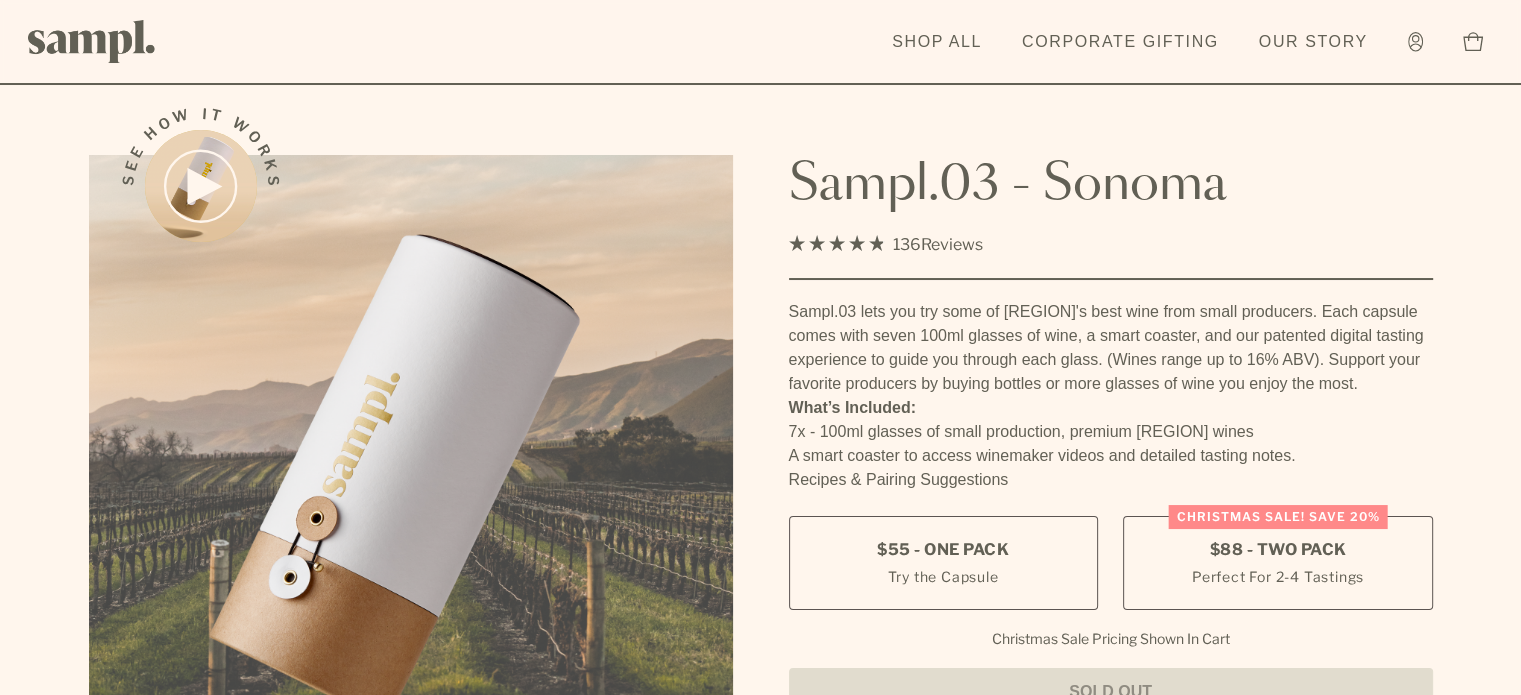 click 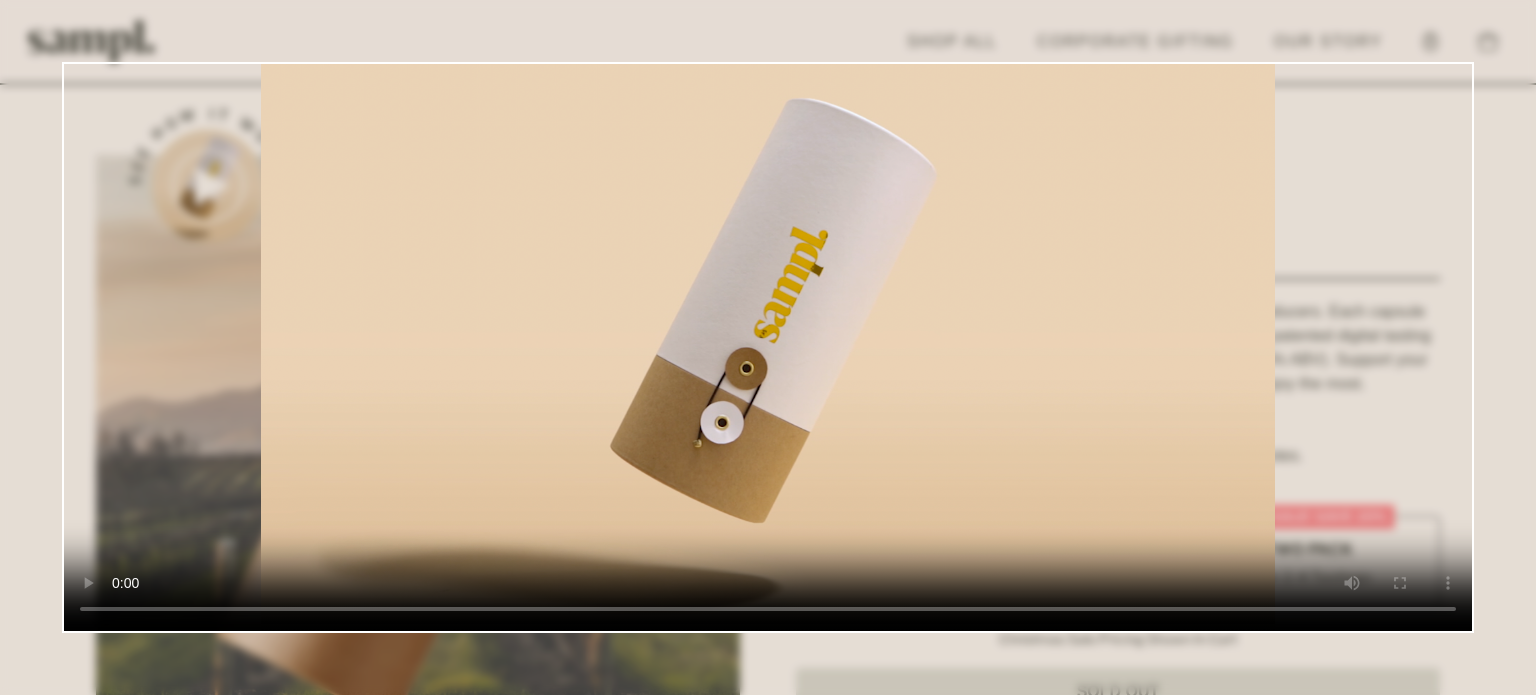 click at bounding box center [768, 347] 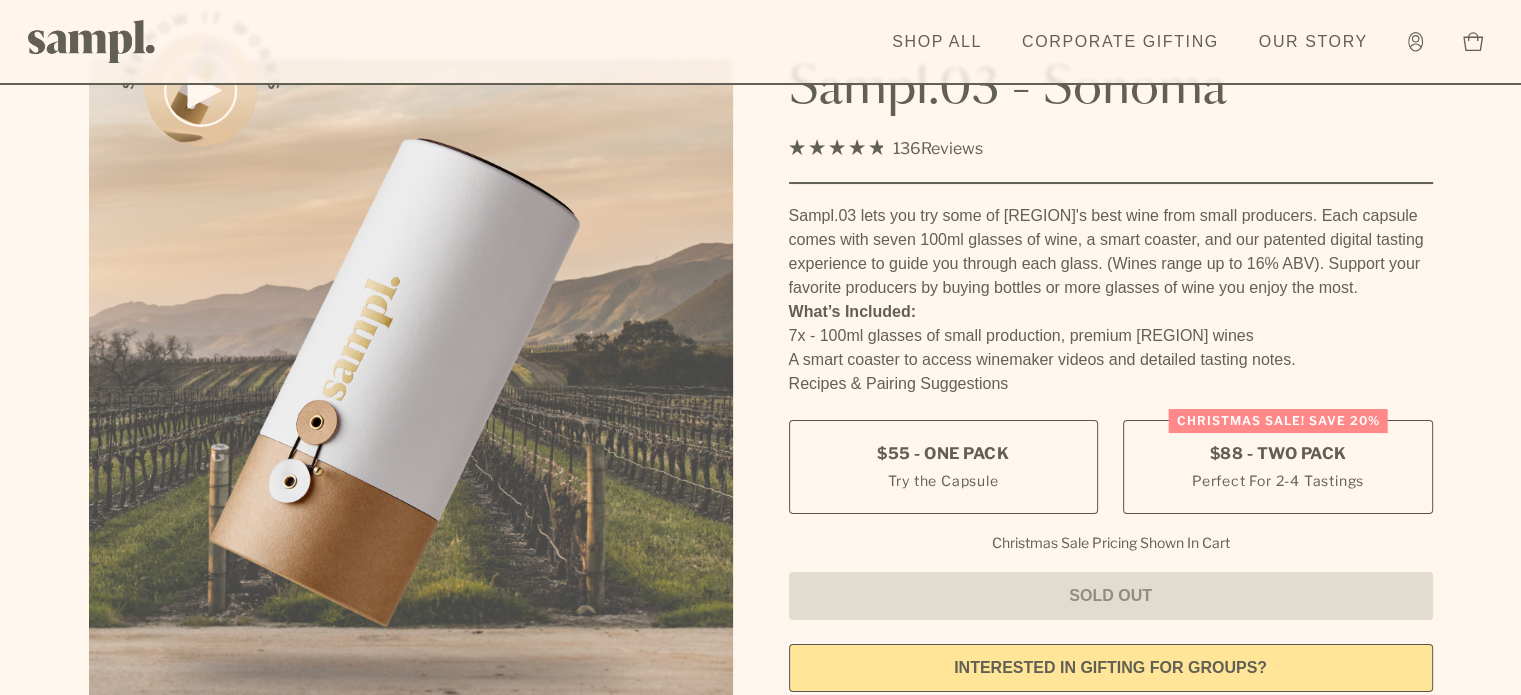 scroll, scrollTop: 200, scrollLeft: 0, axis: vertical 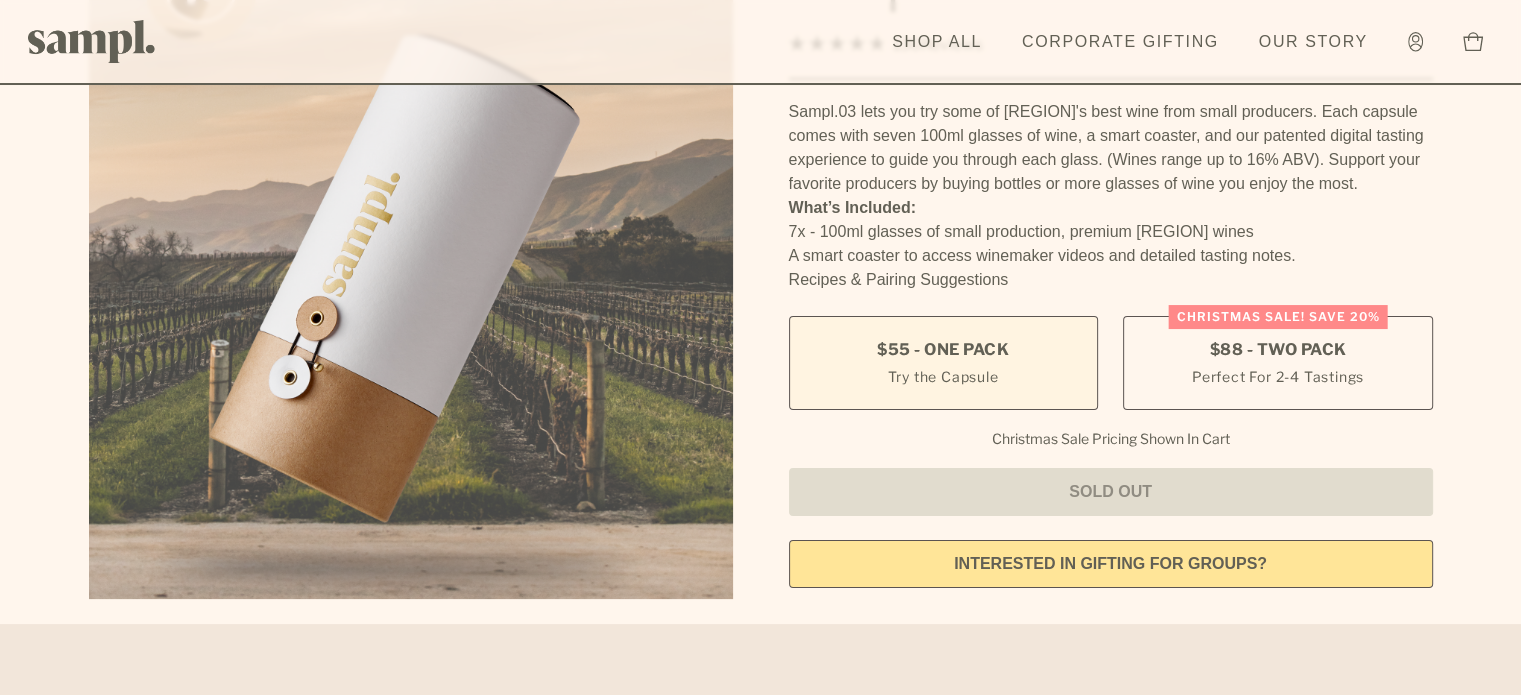 click on "Try the Capsule" at bounding box center (943, 376) 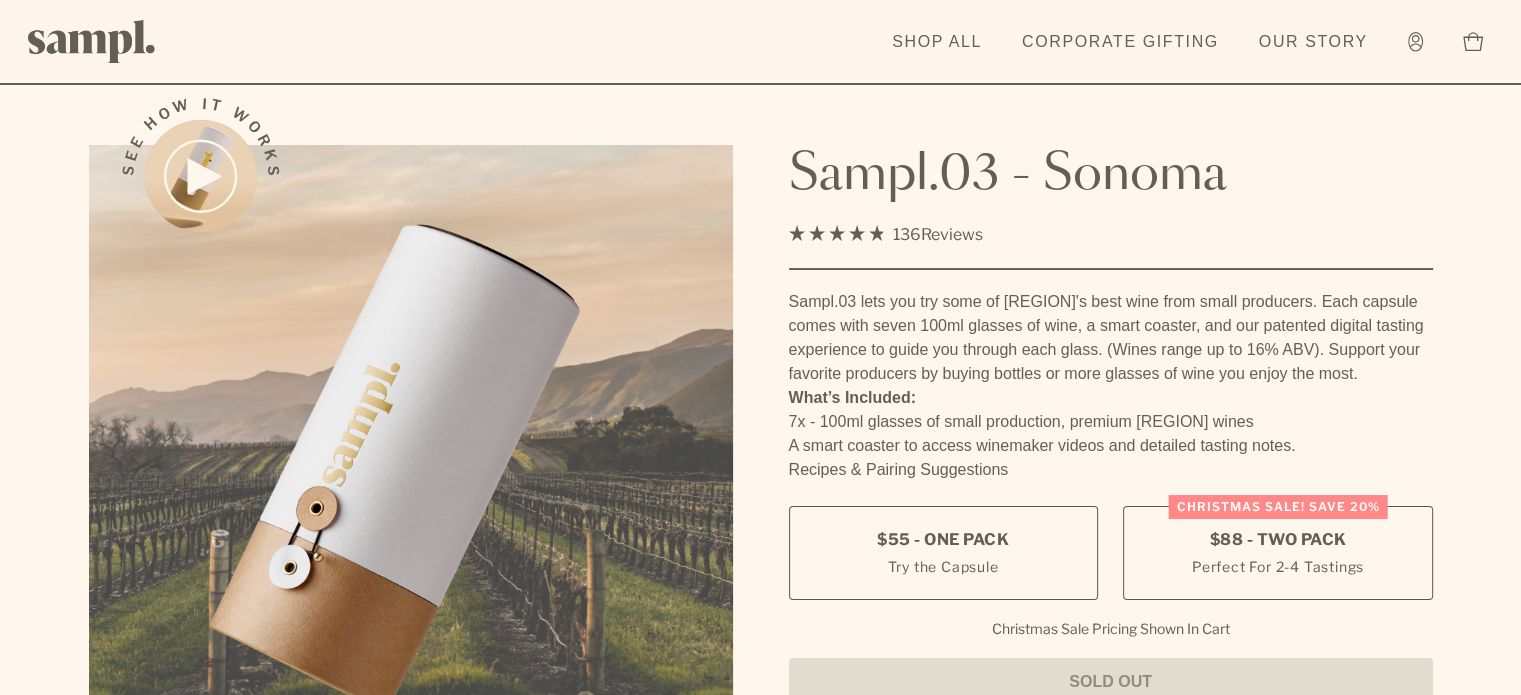 scroll, scrollTop: 0, scrollLeft: 0, axis: both 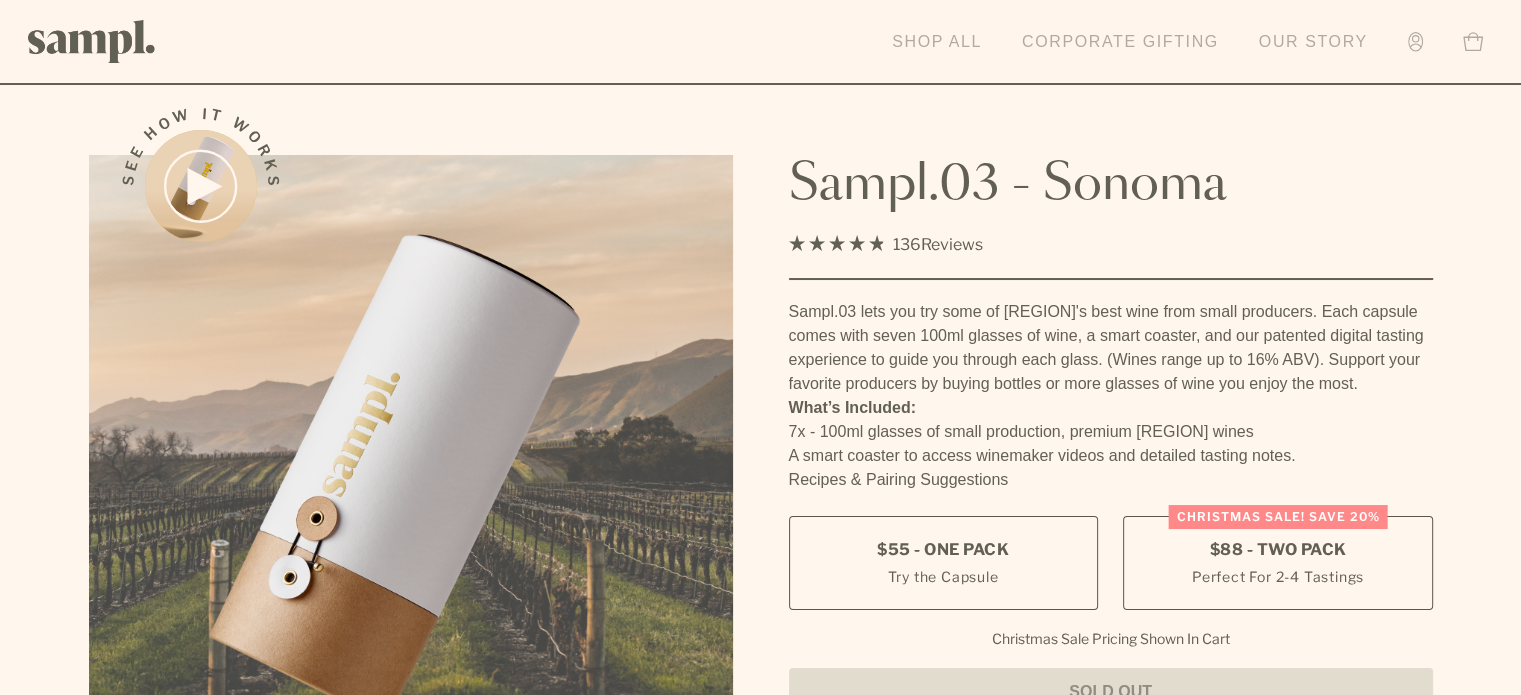 click on "Shop All" at bounding box center (937, 42) 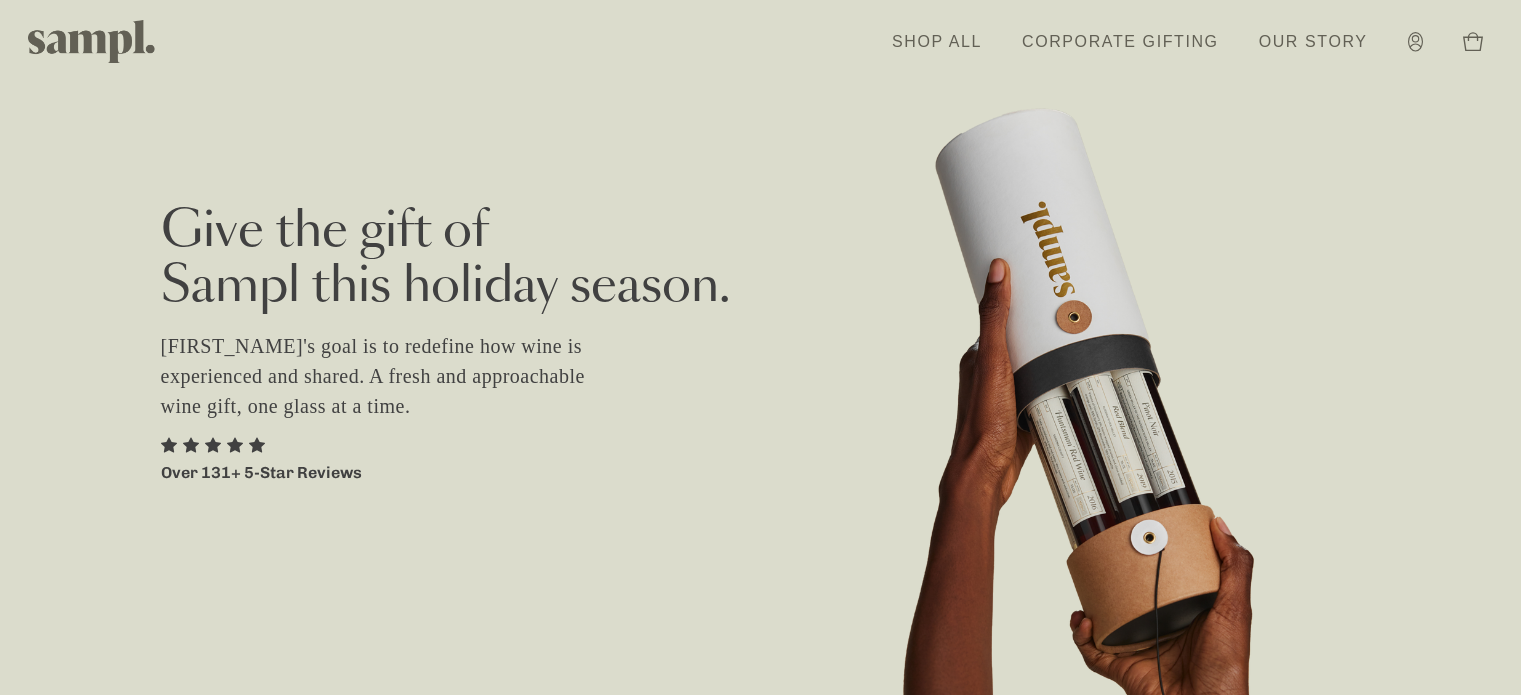 scroll, scrollTop: 0, scrollLeft: 0, axis: both 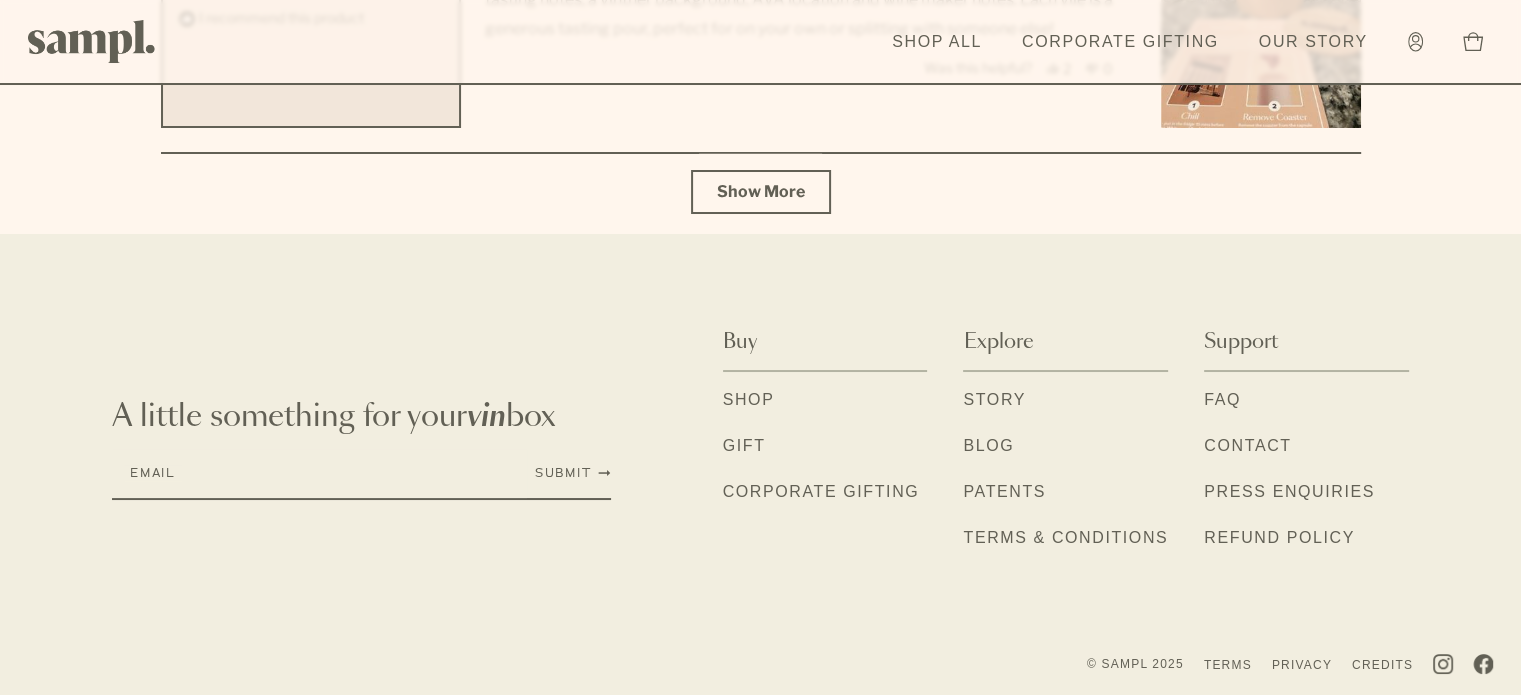 click on "Shop" at bounding box center [749, 401] 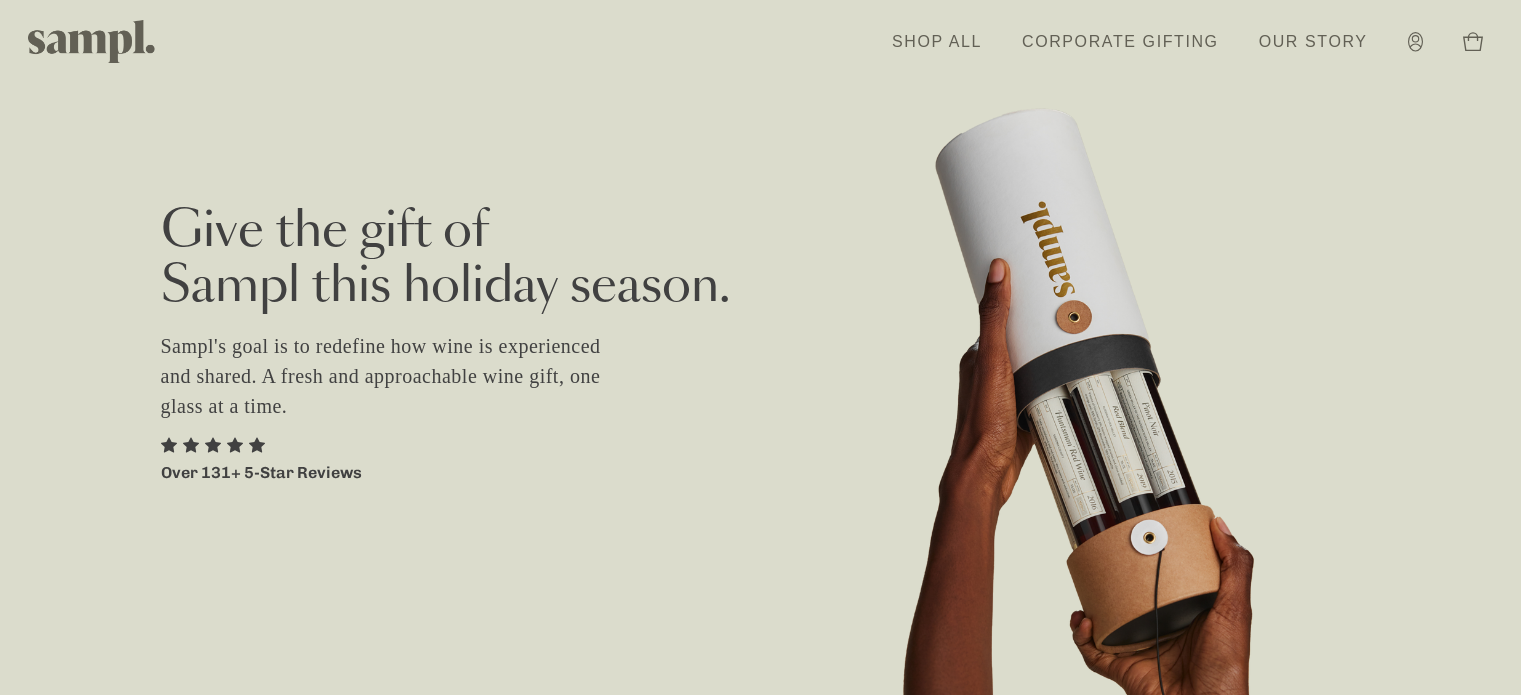scroll, scrollTop: 0, scrollLeft: 0, axis: both 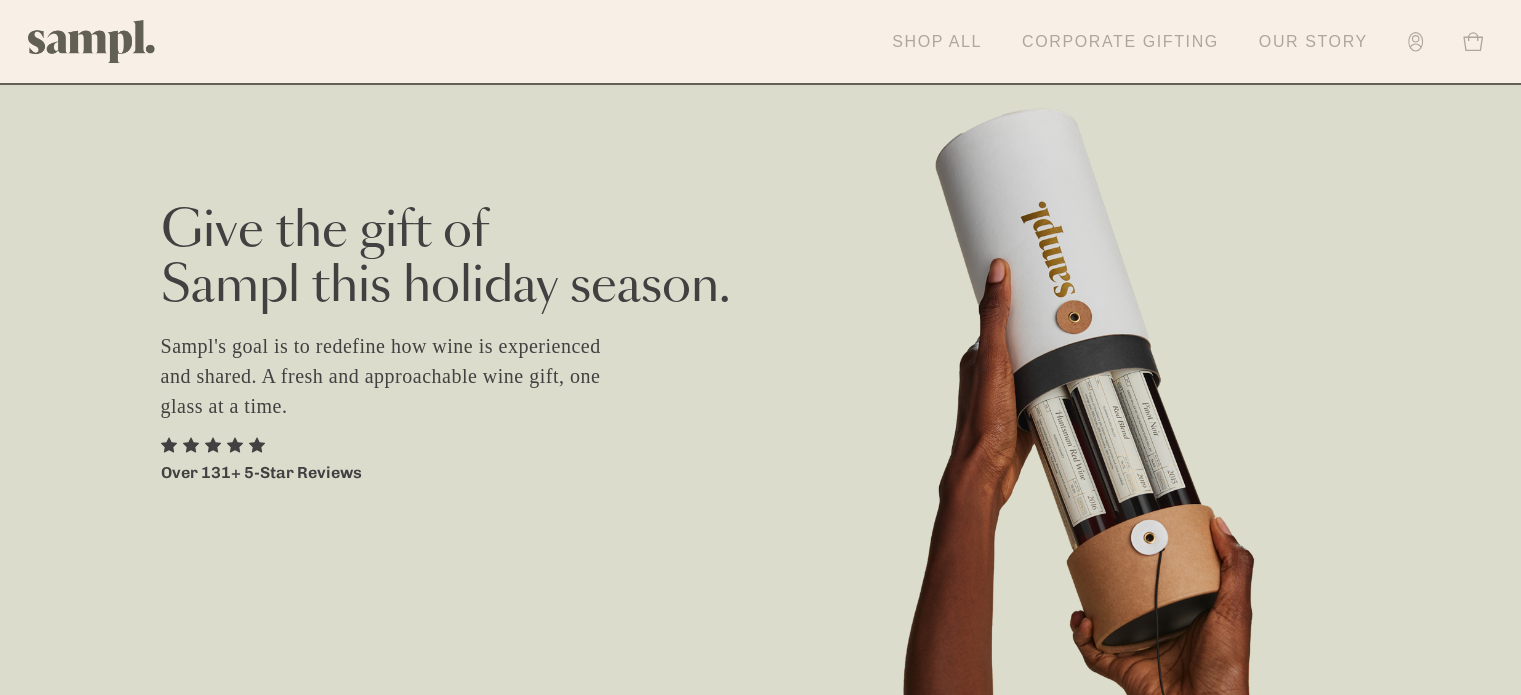click on "Shop All" at bounding box center [937, 42] 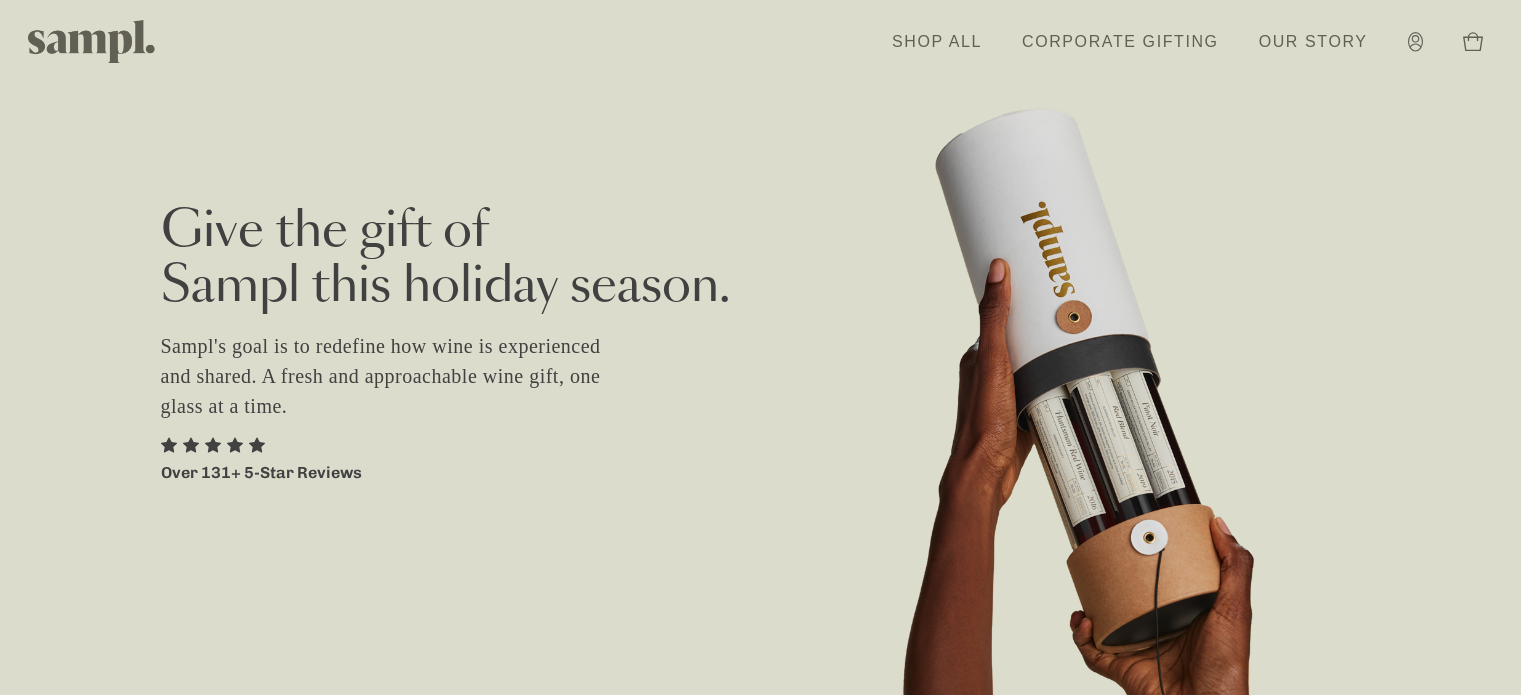 scroll, scrollTop: 0, scrollLeft: 0, axis: both 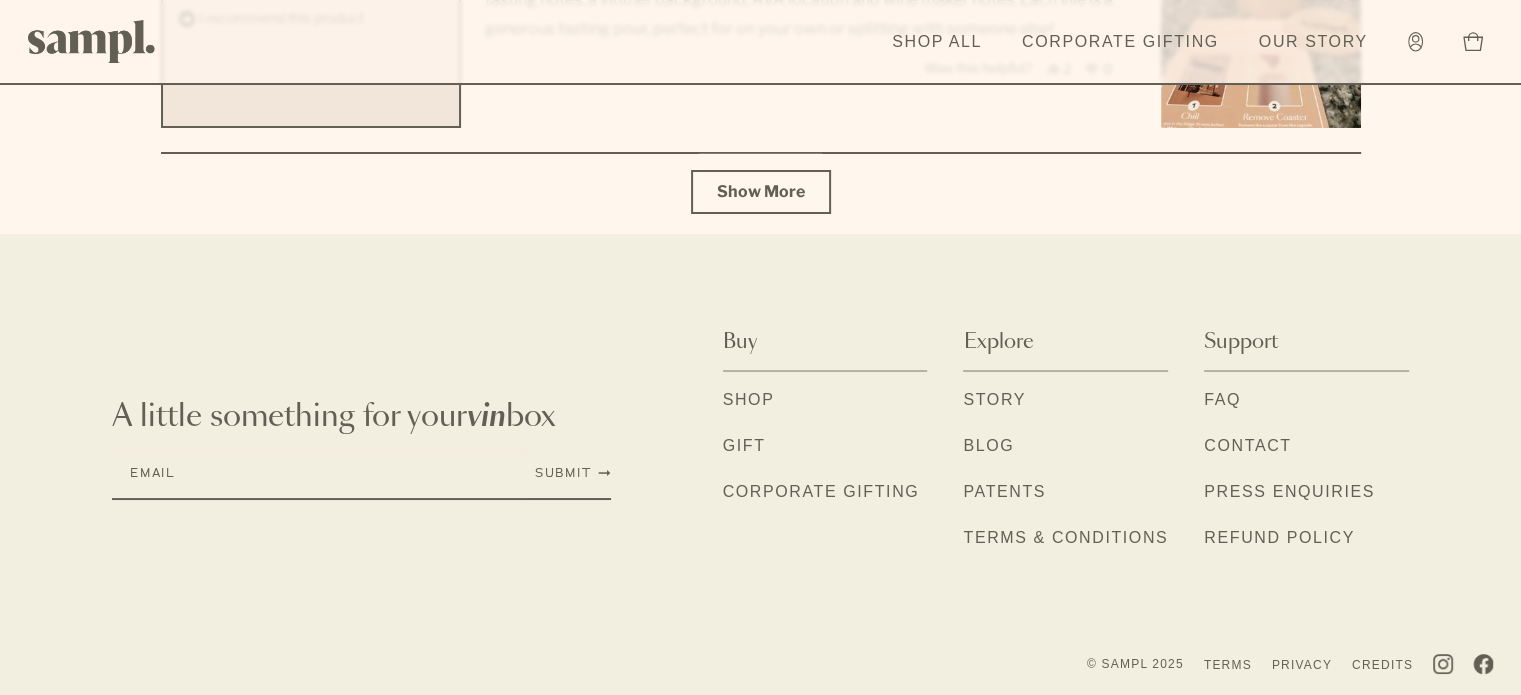 click on "Gift" at bounding box center [744, 447] 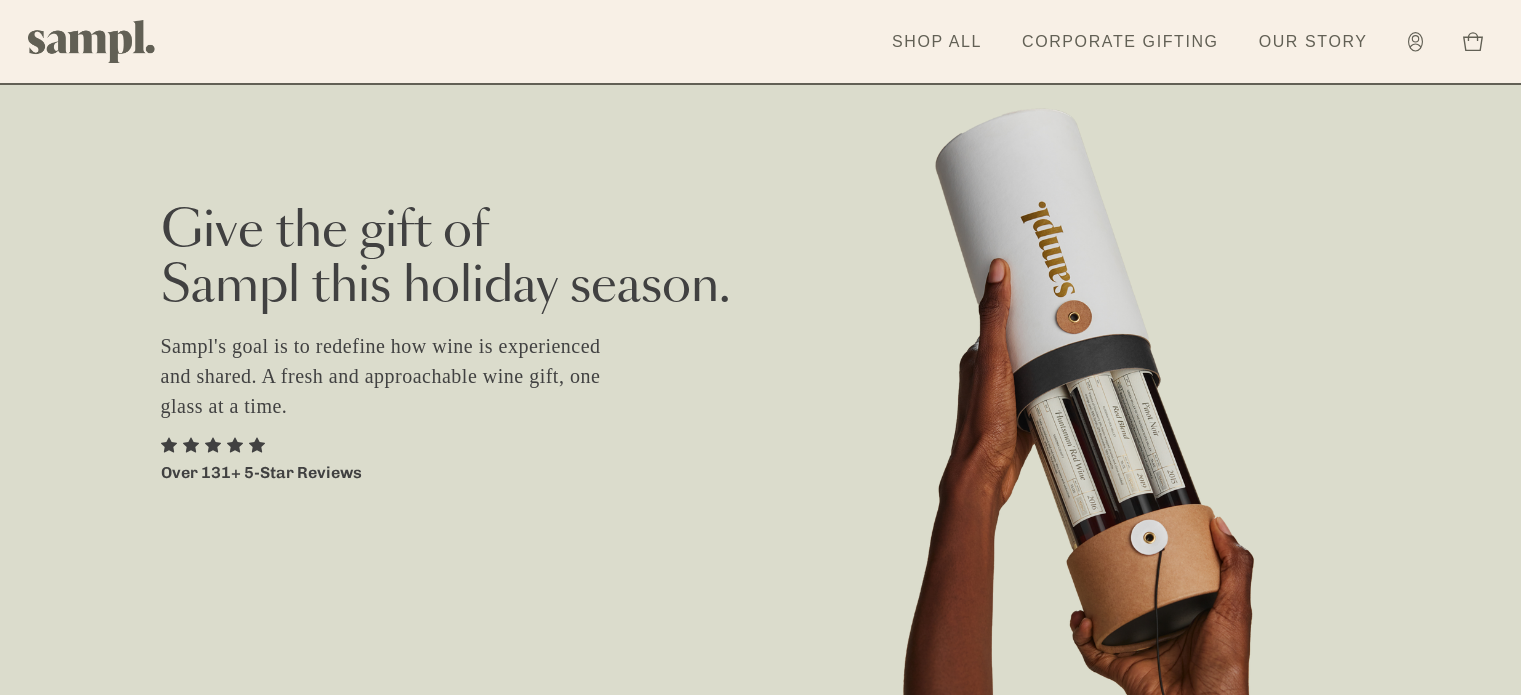 scroll, scrollTop: 5764, scrollLeft: 0, axis: vertical 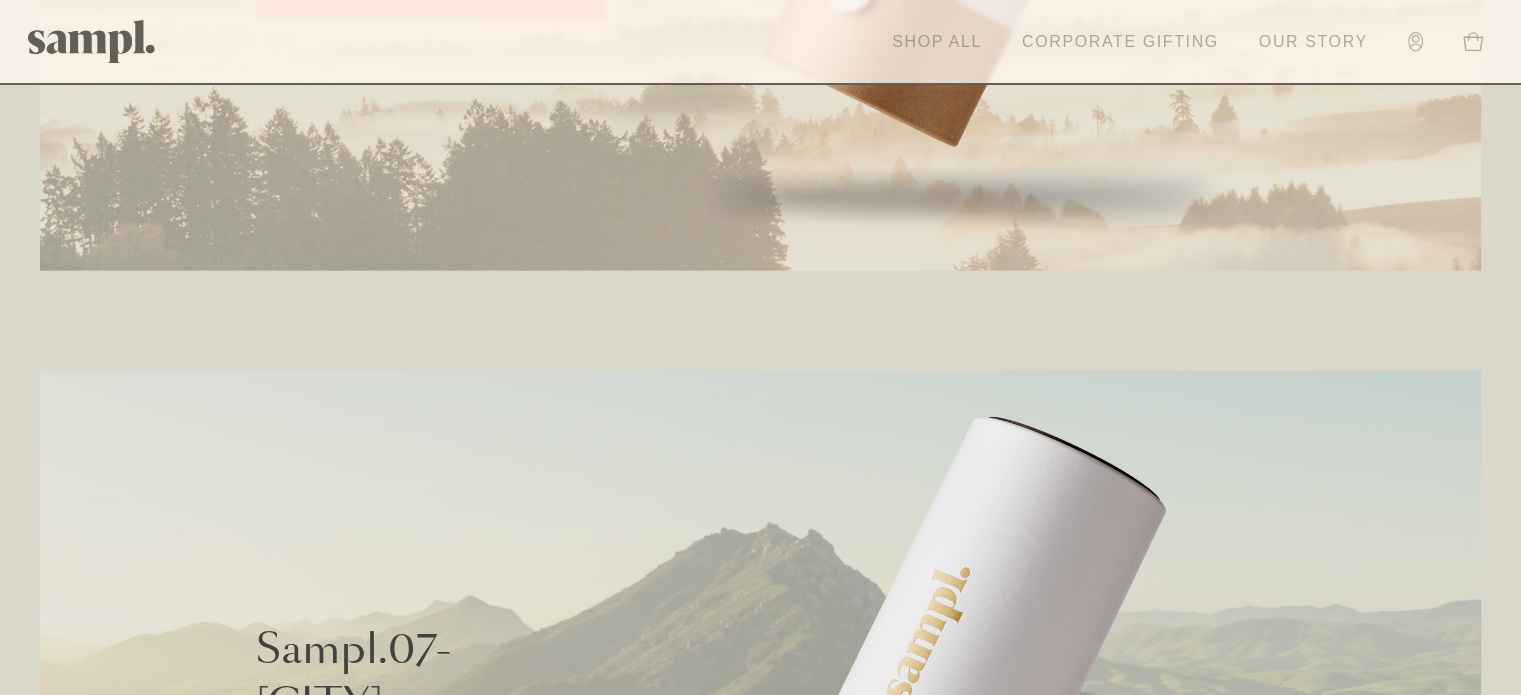 click 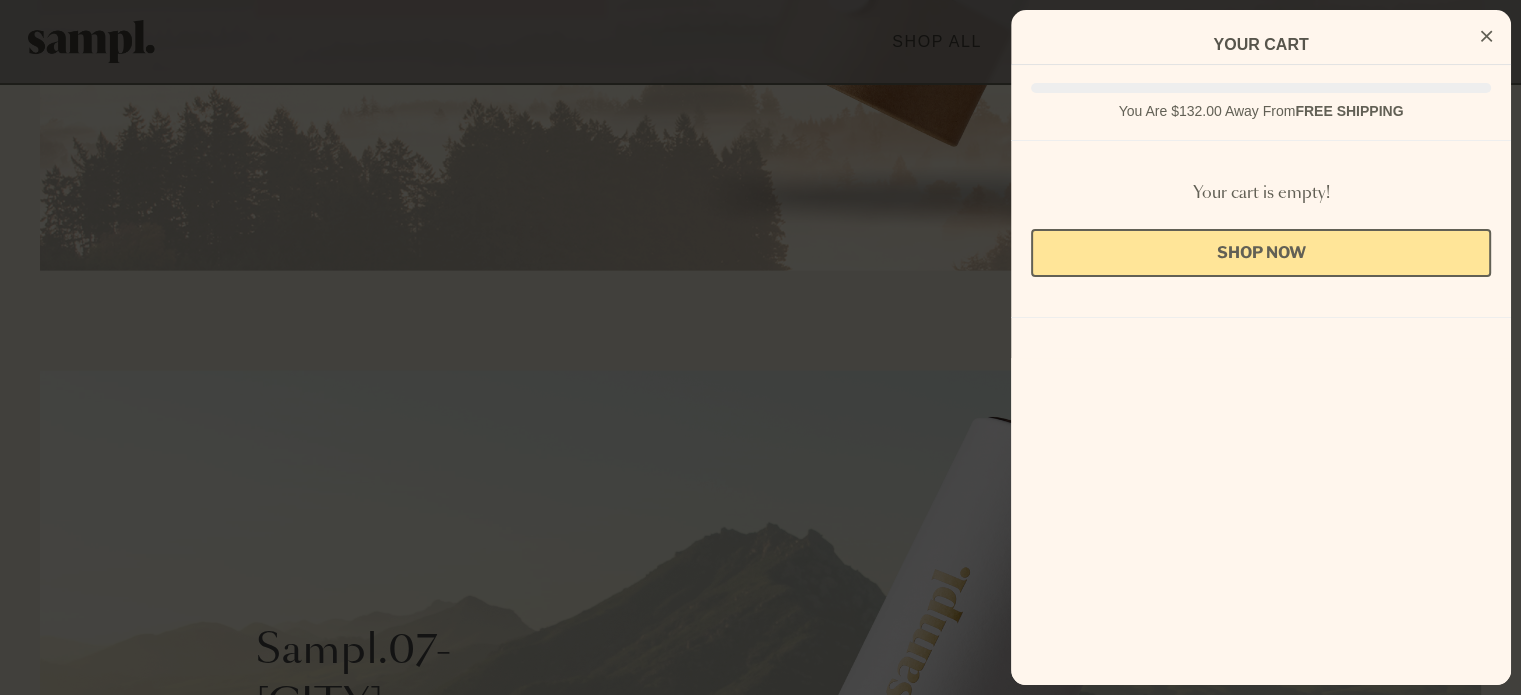 click at bounding box center (1486, 37) 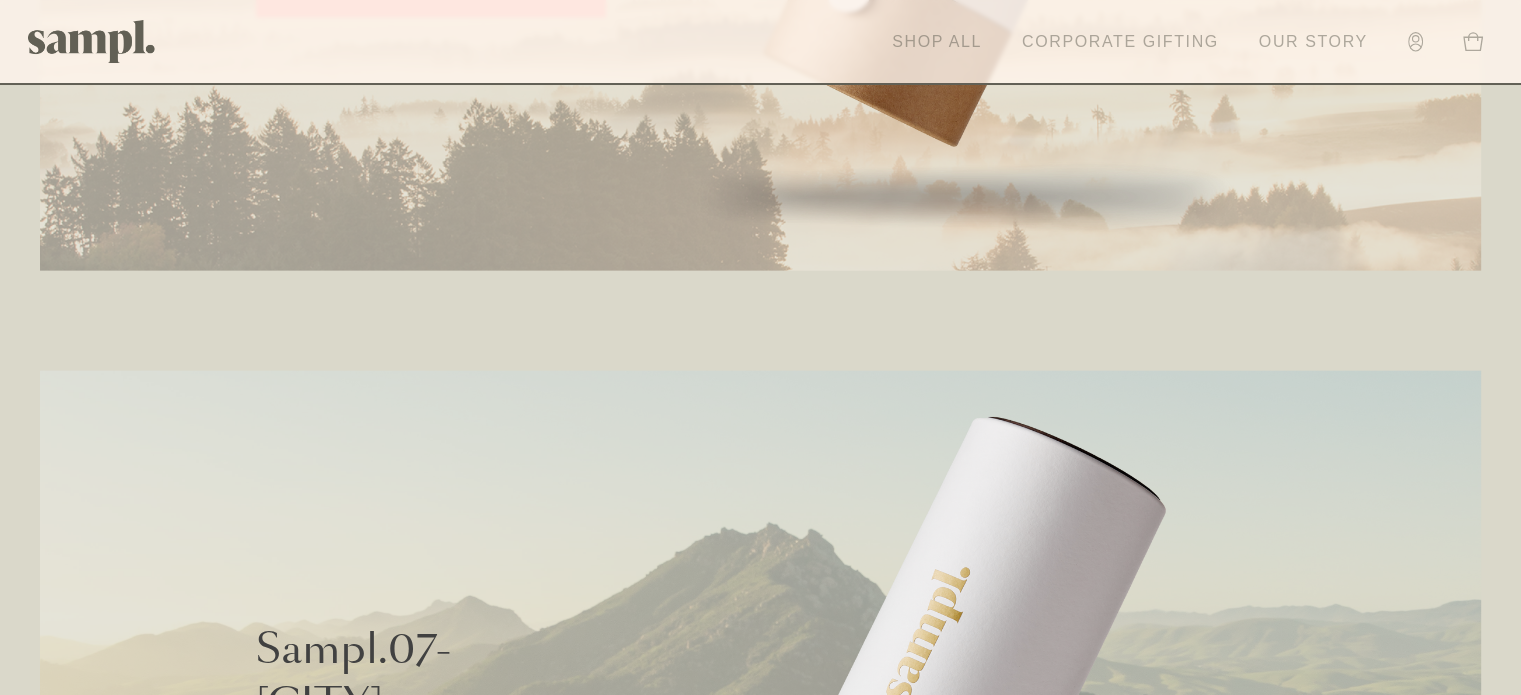 click on "Corporate Gifting" at bounding box center (1120, 42) 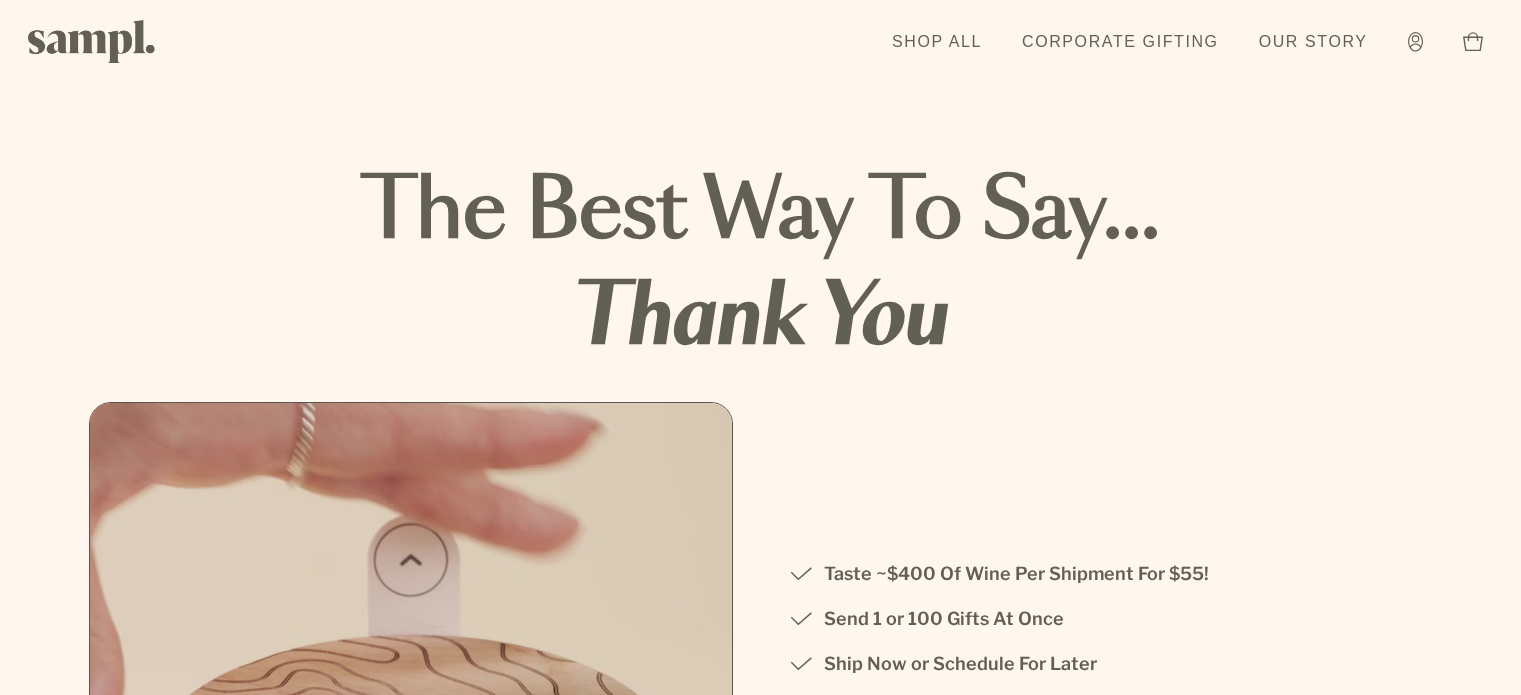 scroll, scrollTop: 0, scrollLeft: 0, axis: both 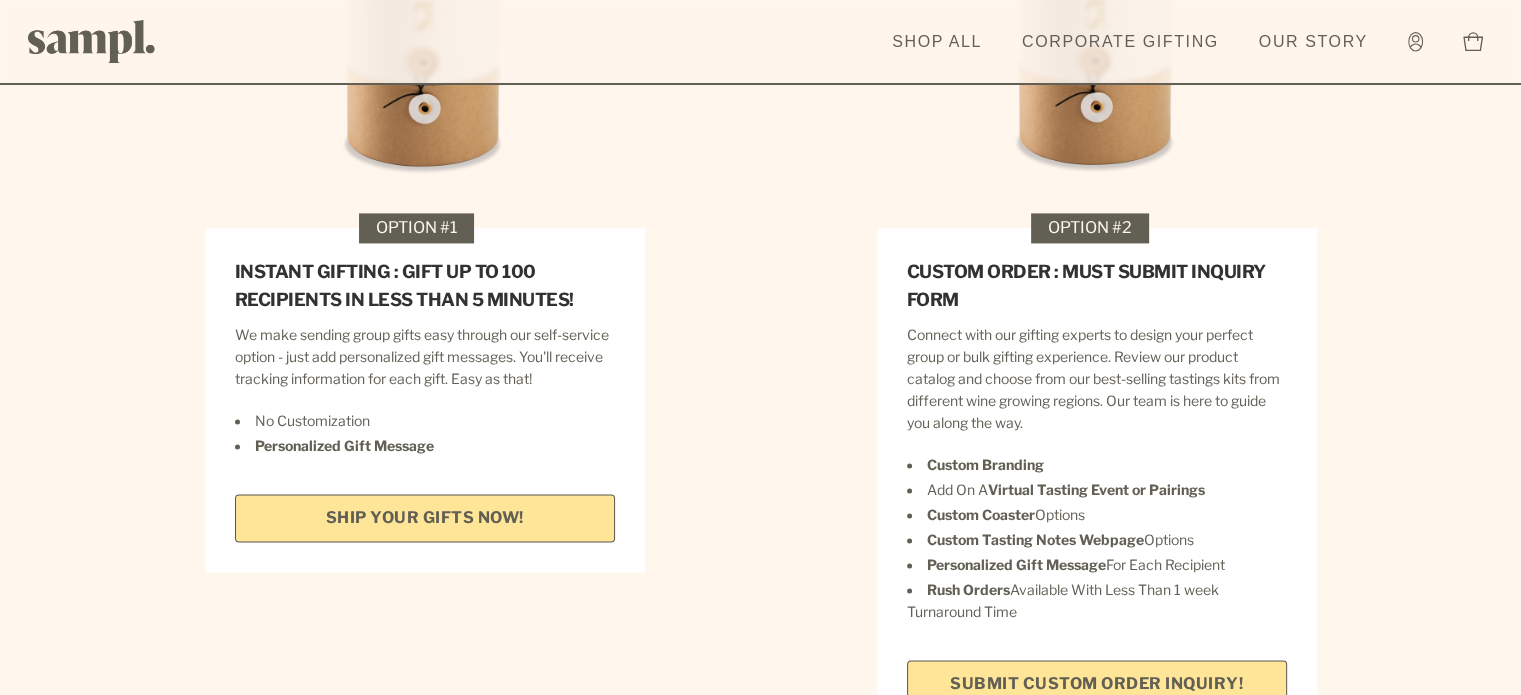 click on "SHIP YOUR GIFTS NOW!" at bounding box center [425, 518] 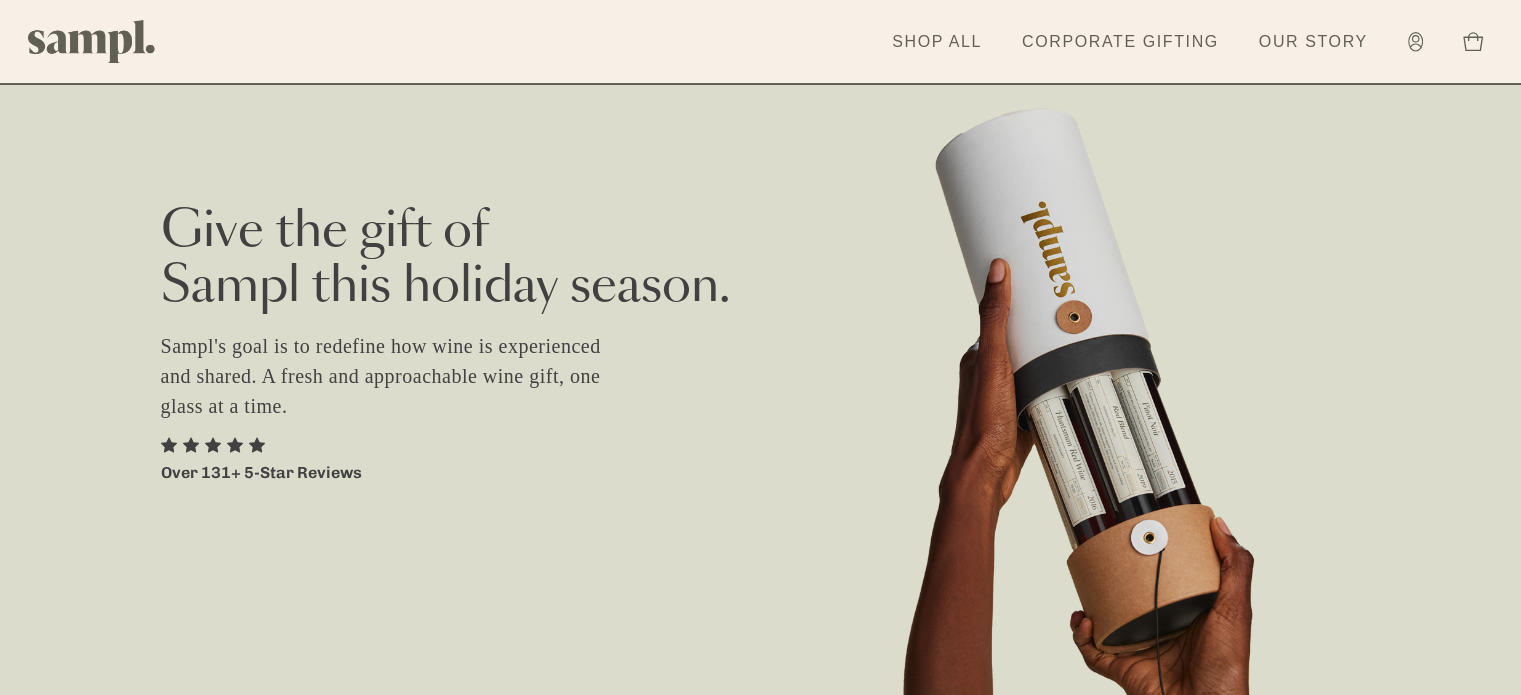 scroll, scrollTop: 0, scrollLeft: 0, axis: both 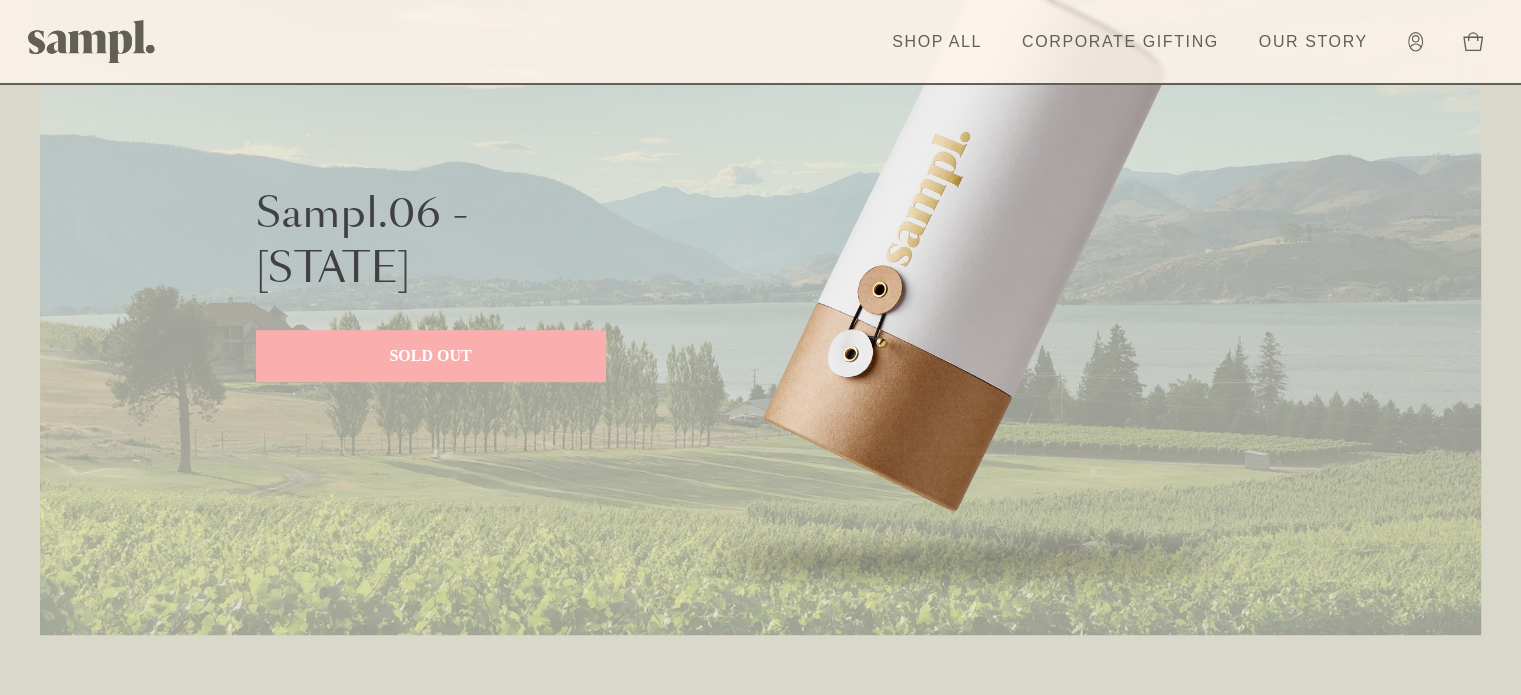 click on "SOLD OUT" at bounding box center (431, 356) 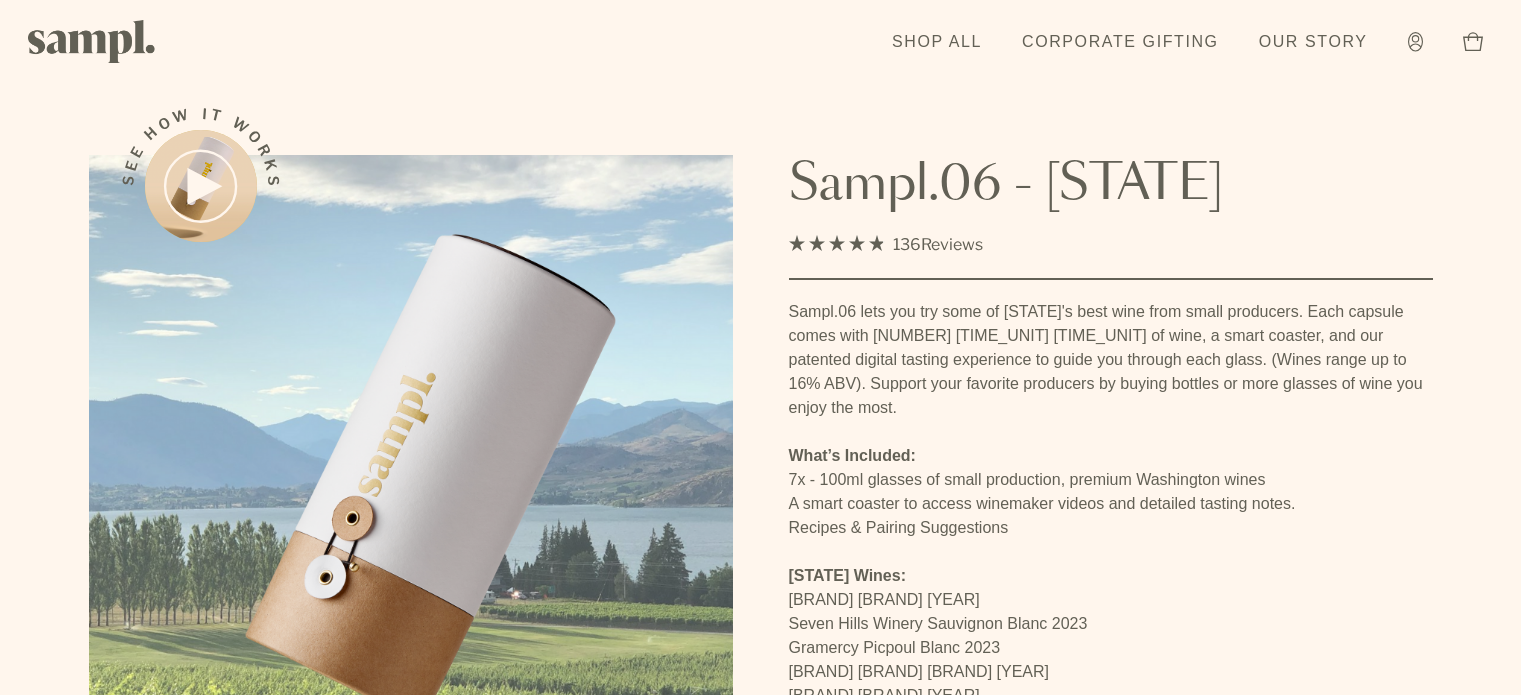 scroll, scrollTop: 0, scrollLeft: 0, axis: both 